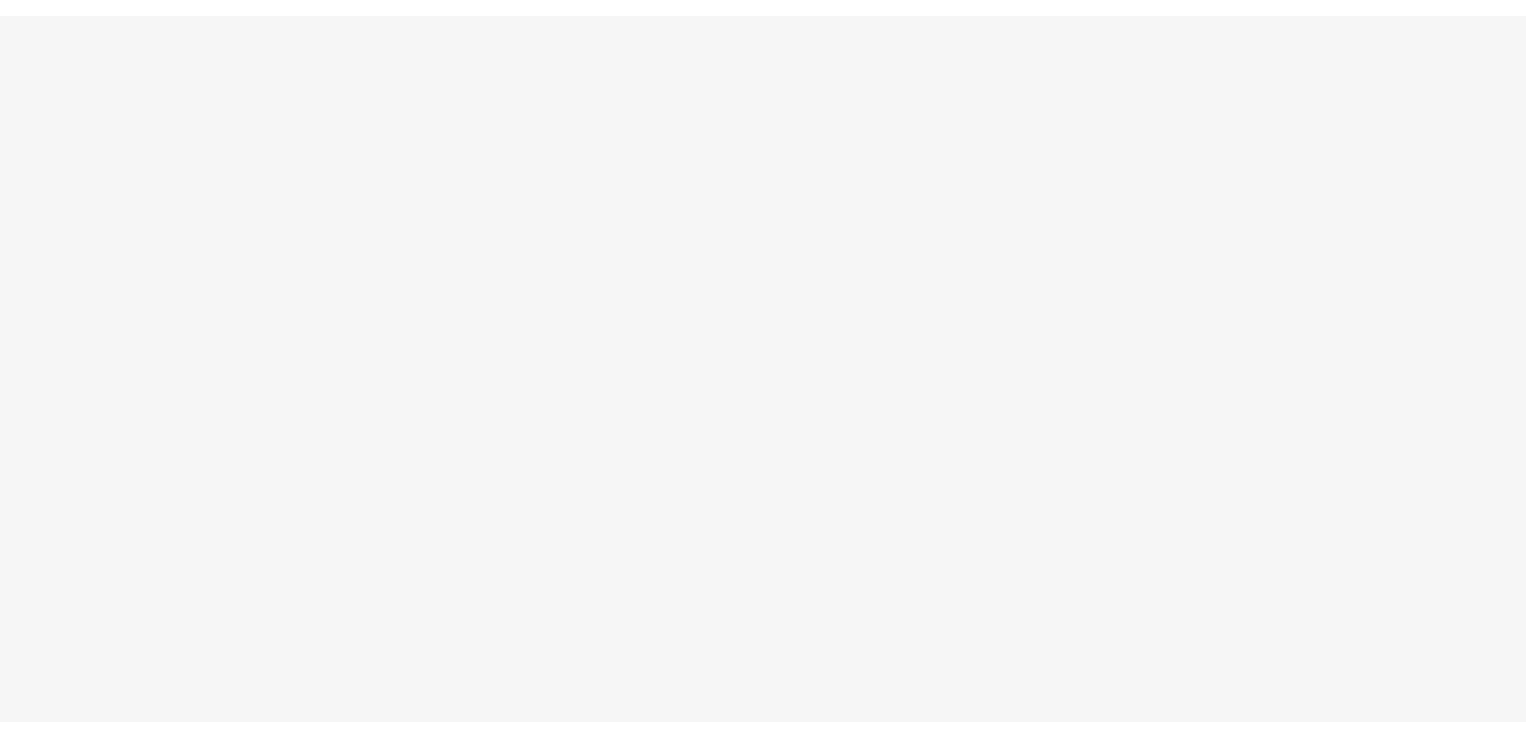 scroll, scrollTop: 0, scrollLeft: 0, axis: both 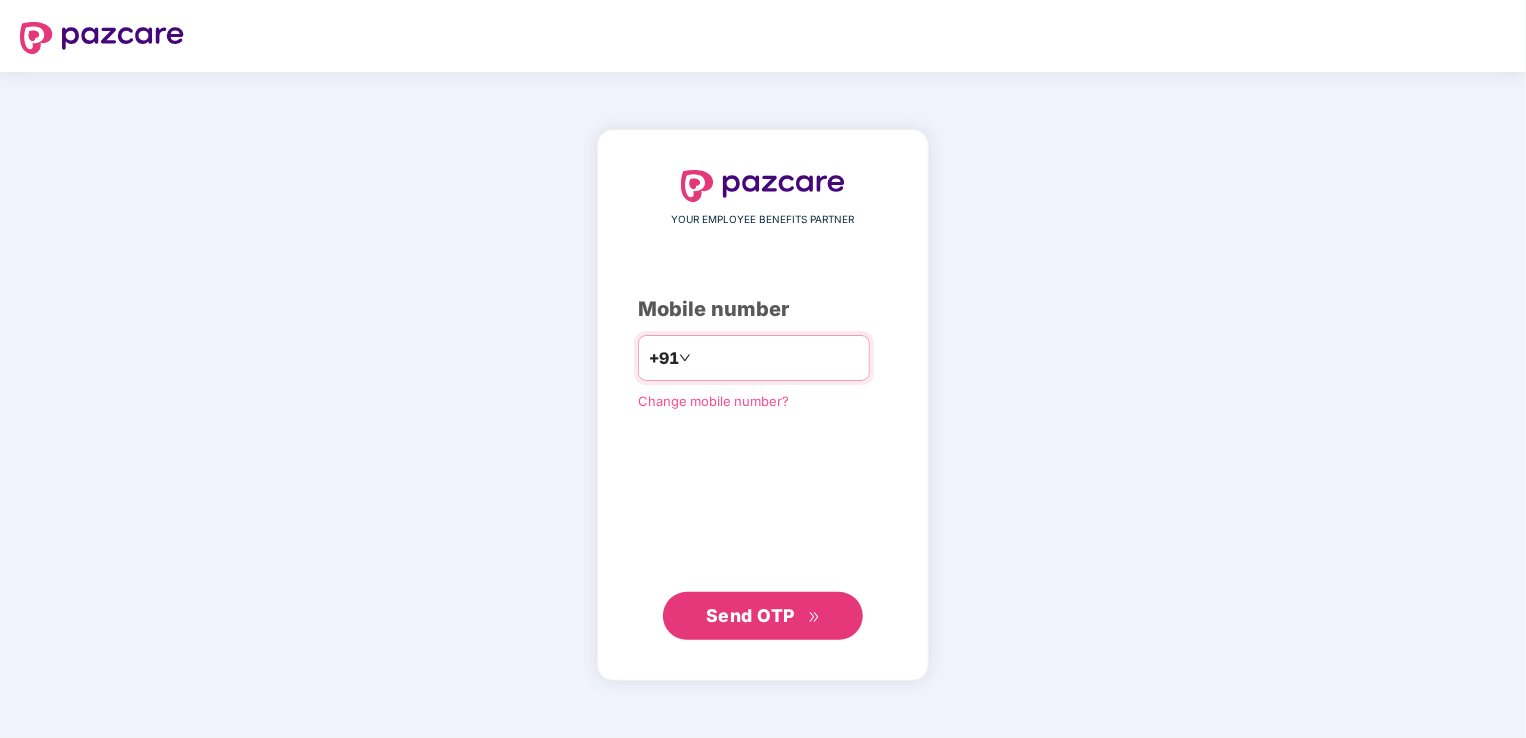 click at bounding box center [777, 358] 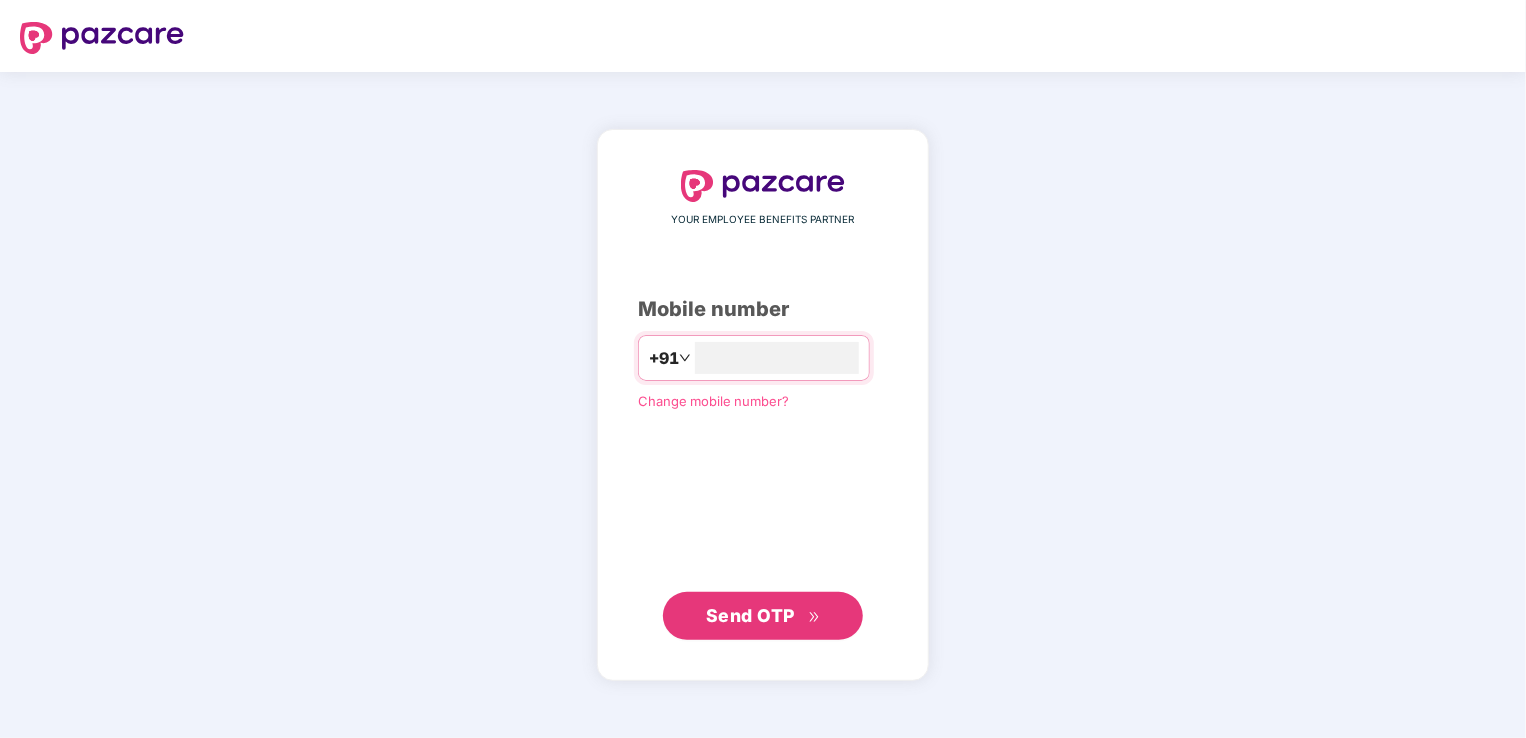 click on "Send OTP" at bounding box center [763, 616] 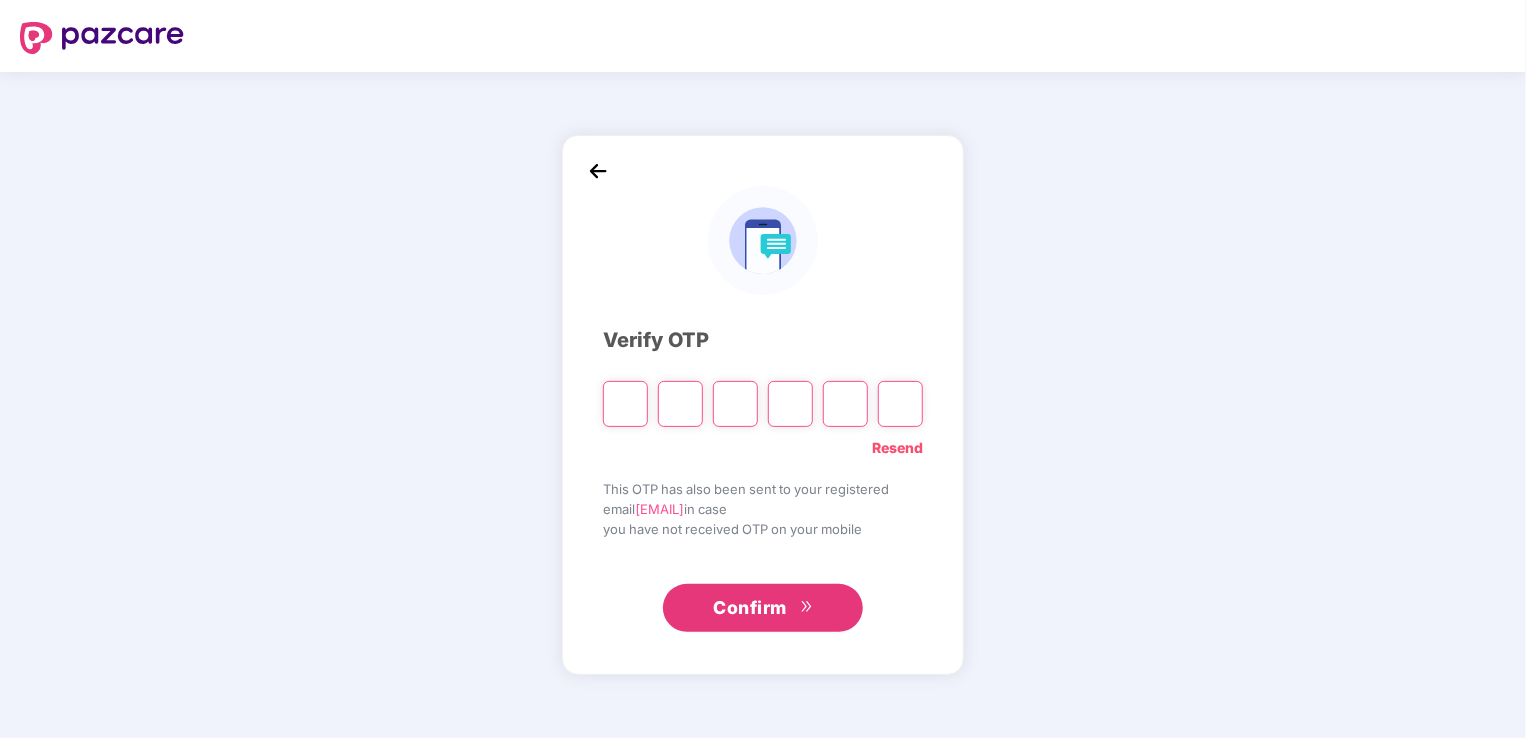 type on "*" 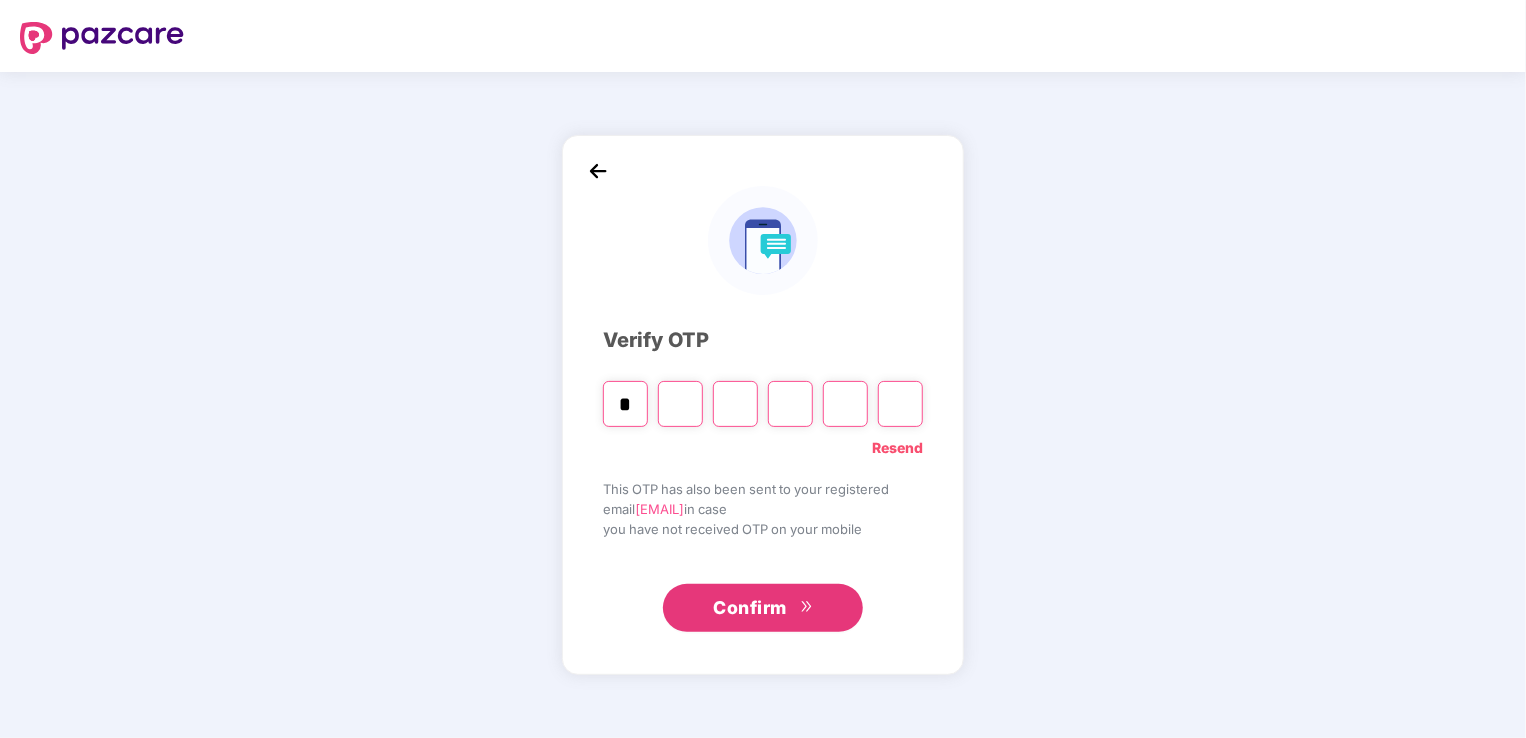 type on "*" 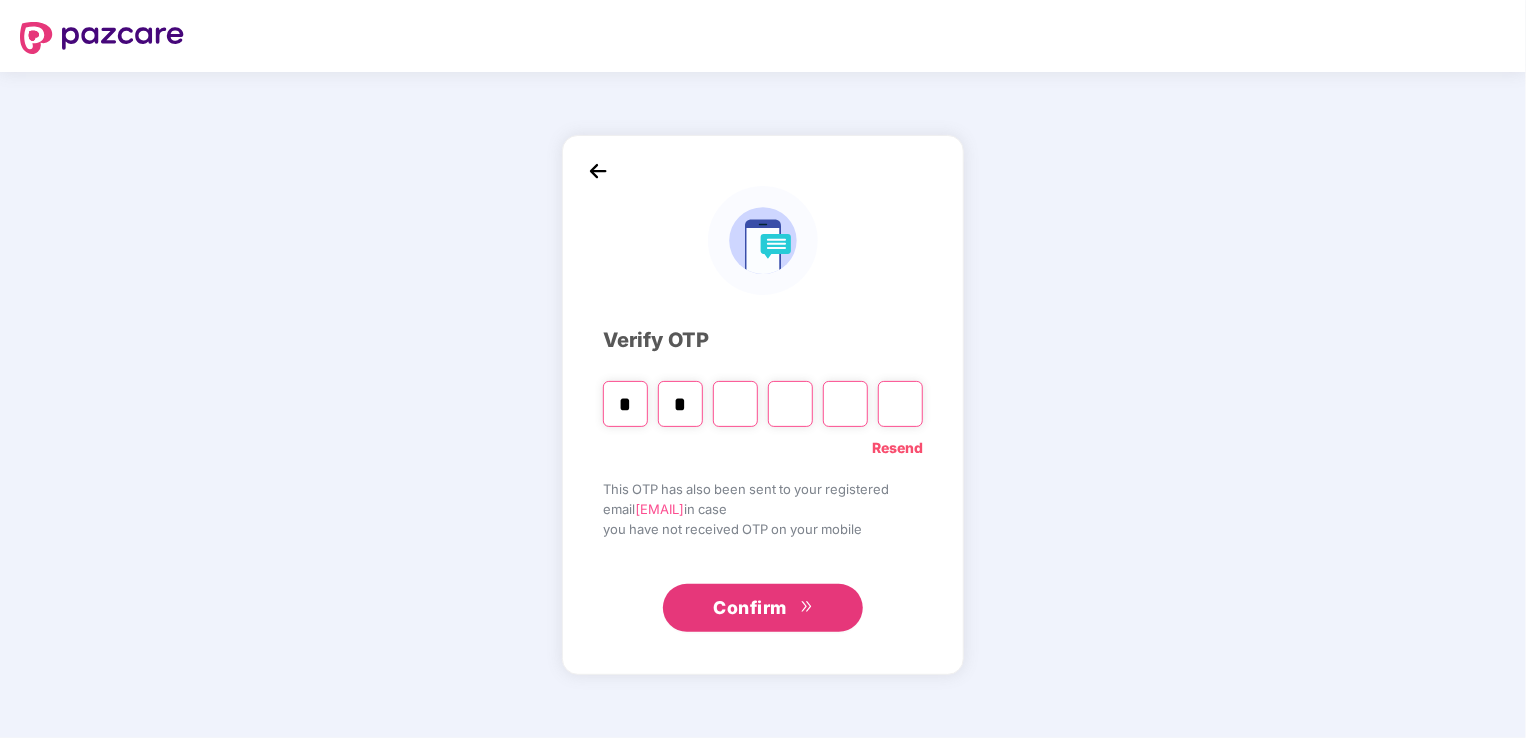 type on "*" 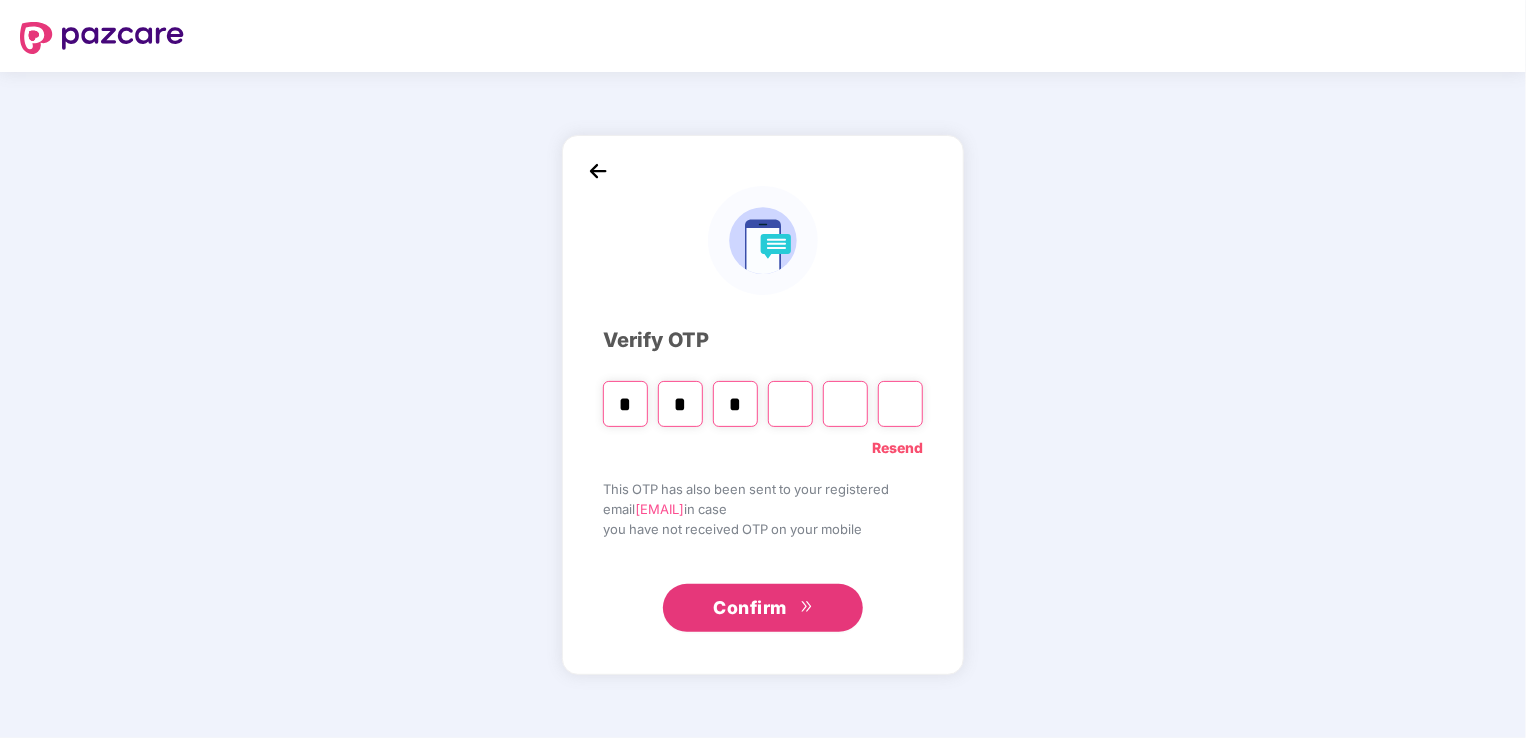type on "*" 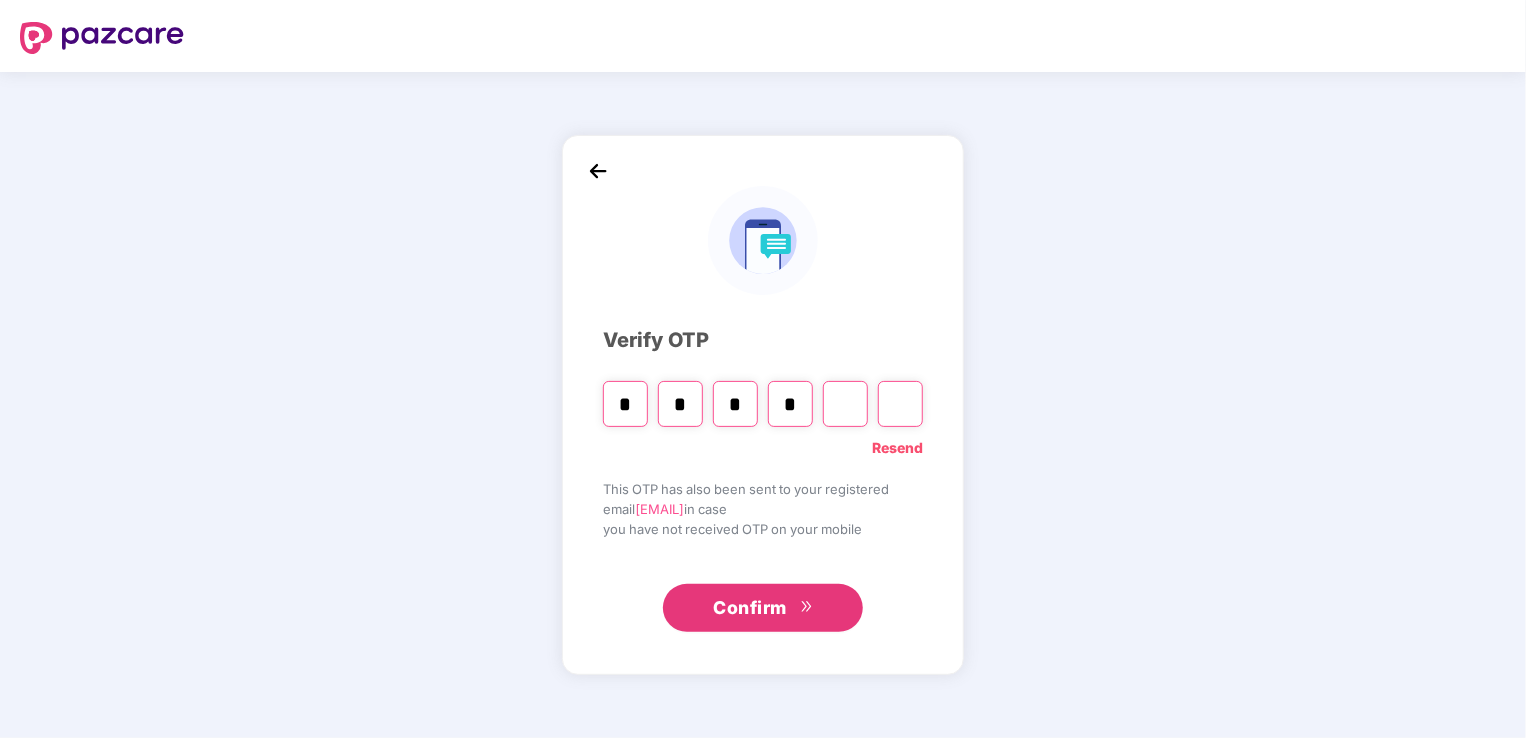 type on "*" 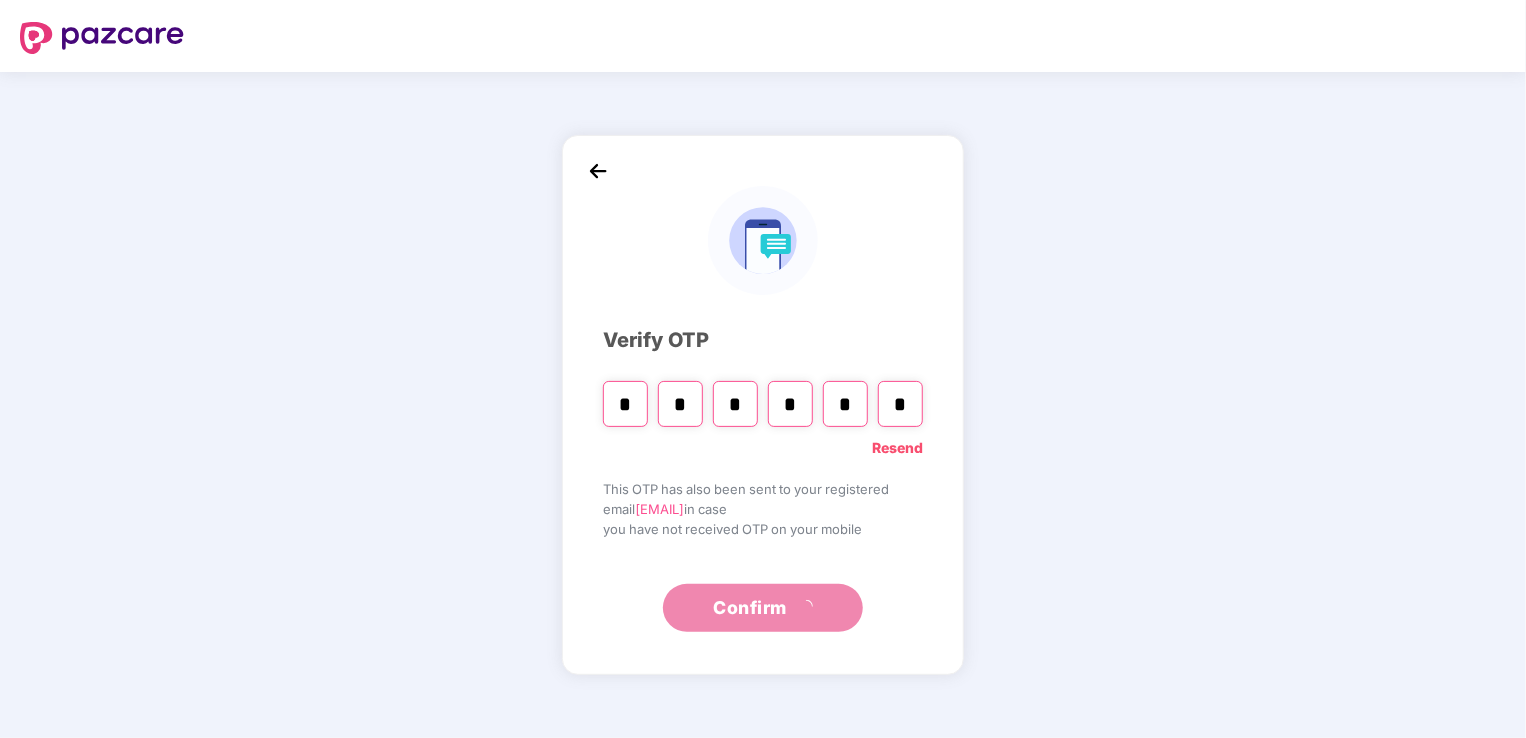 type on "*" 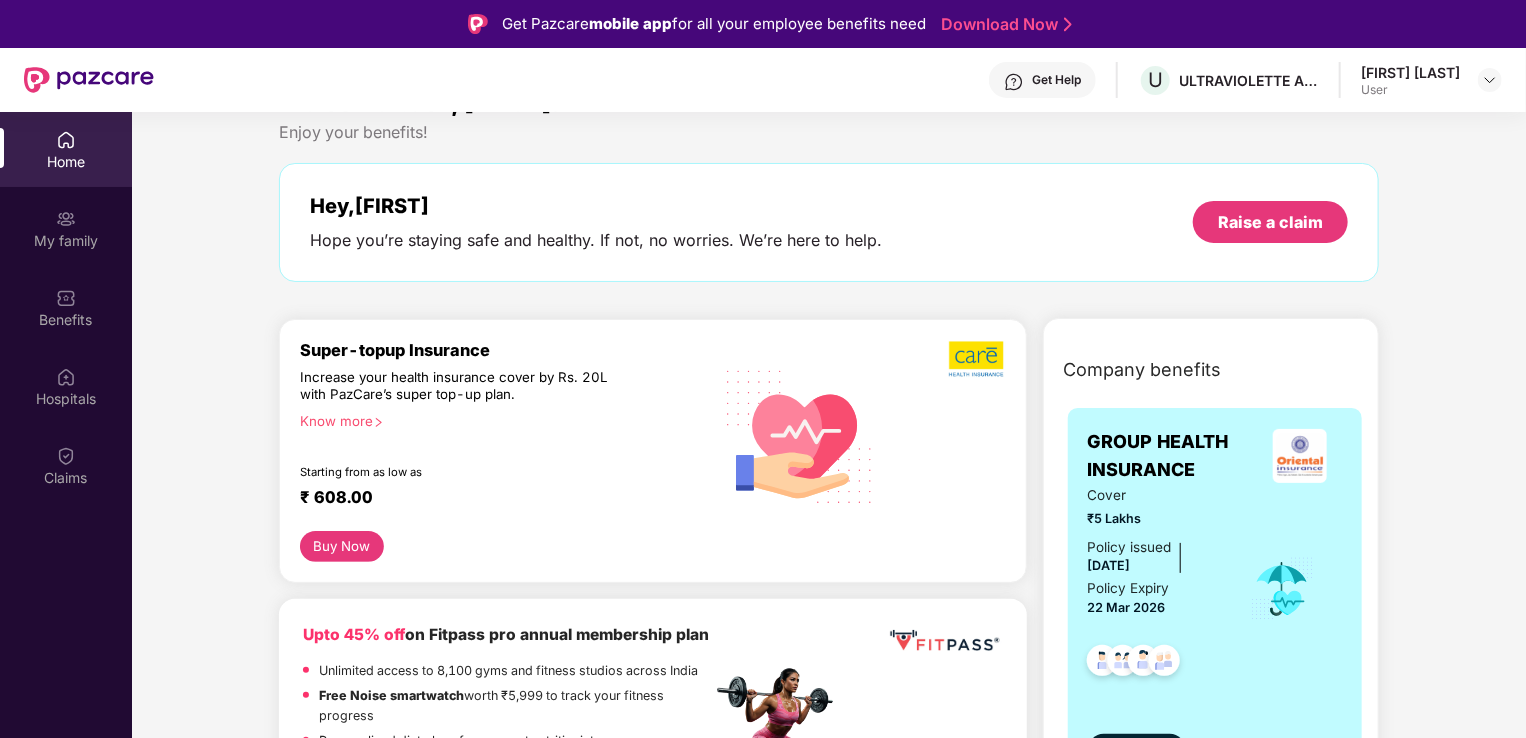 scroll, scrollTop: 0, scrollLeft: 0, axis: both 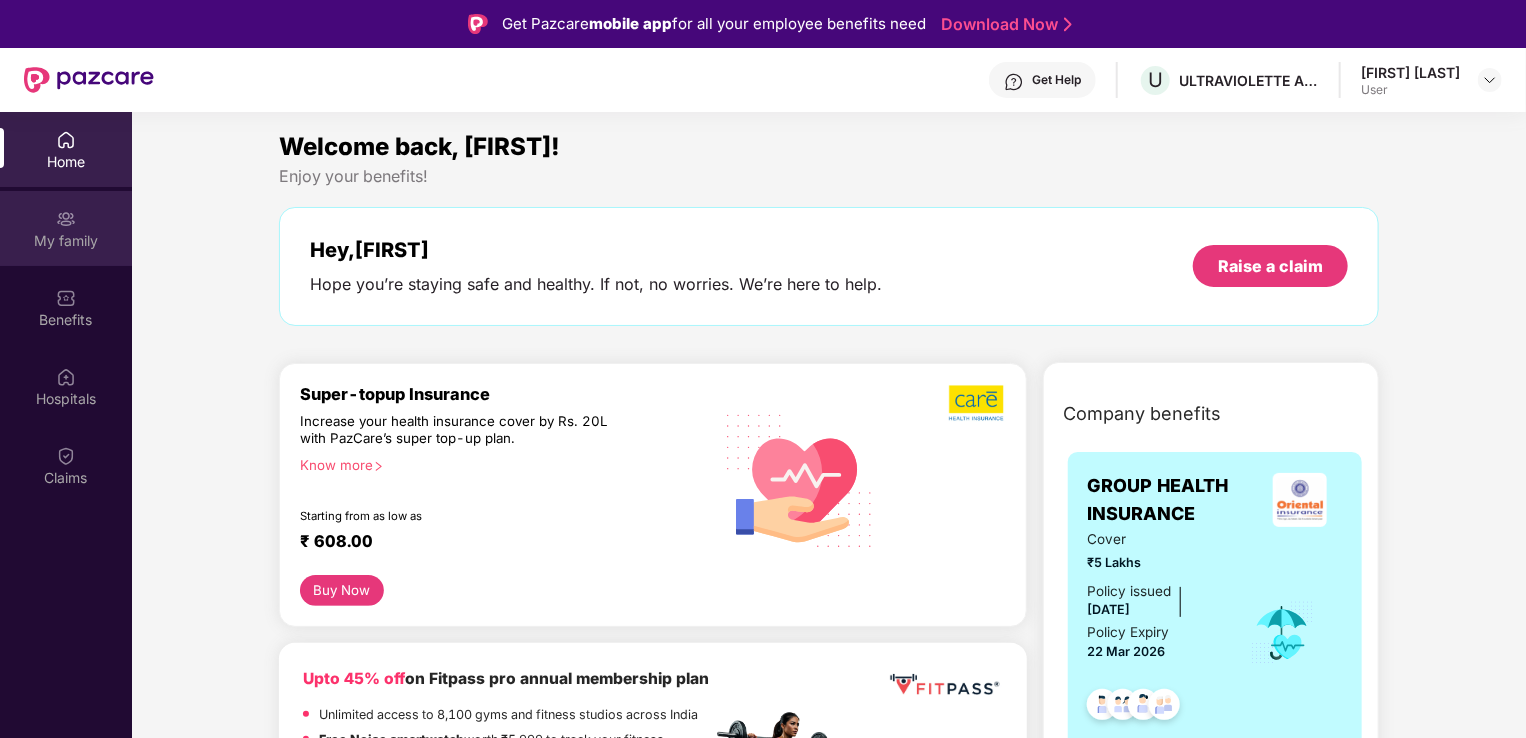 click on "My family" at bounding box center [66, 241] 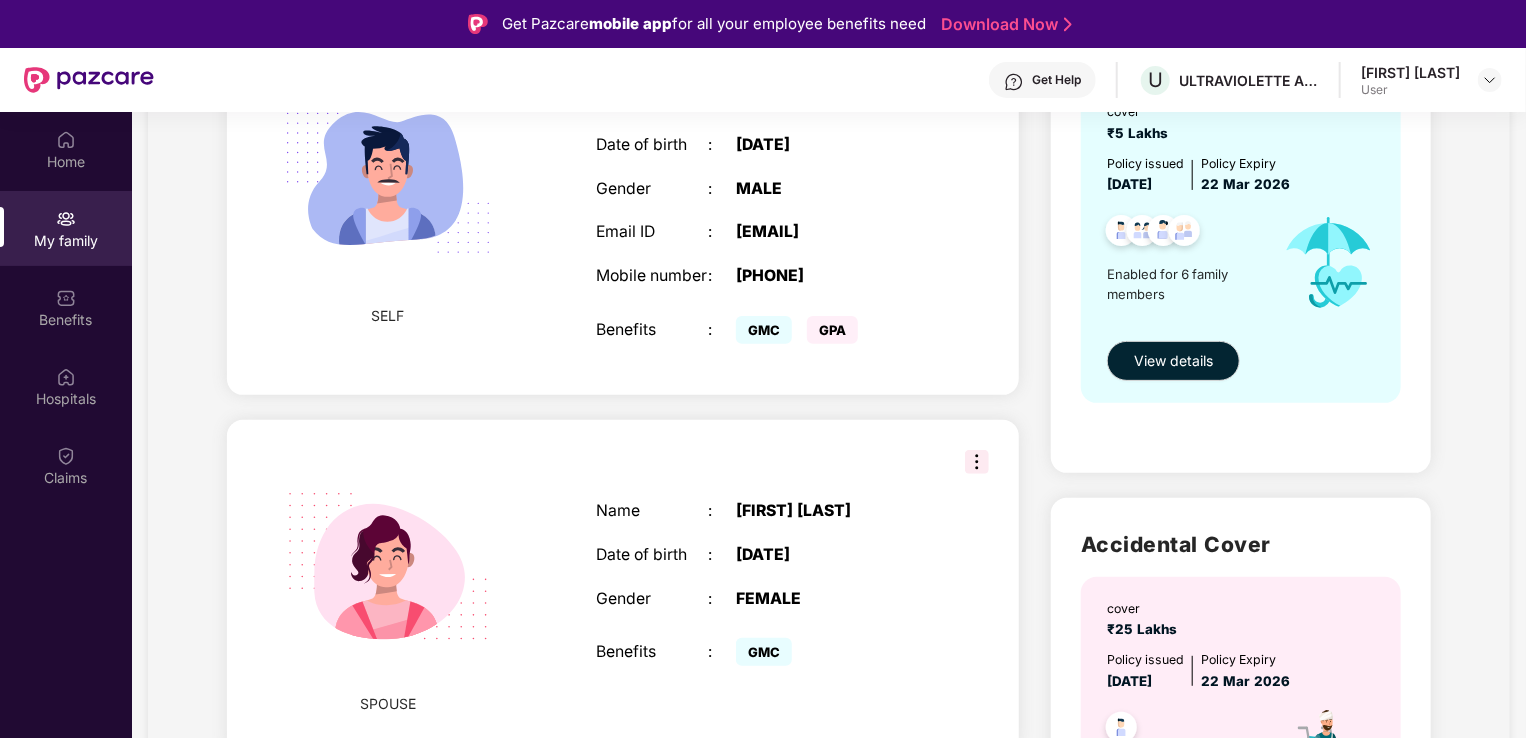 scroll, scrollTop: 0, scrollLeft: 0, axis: both 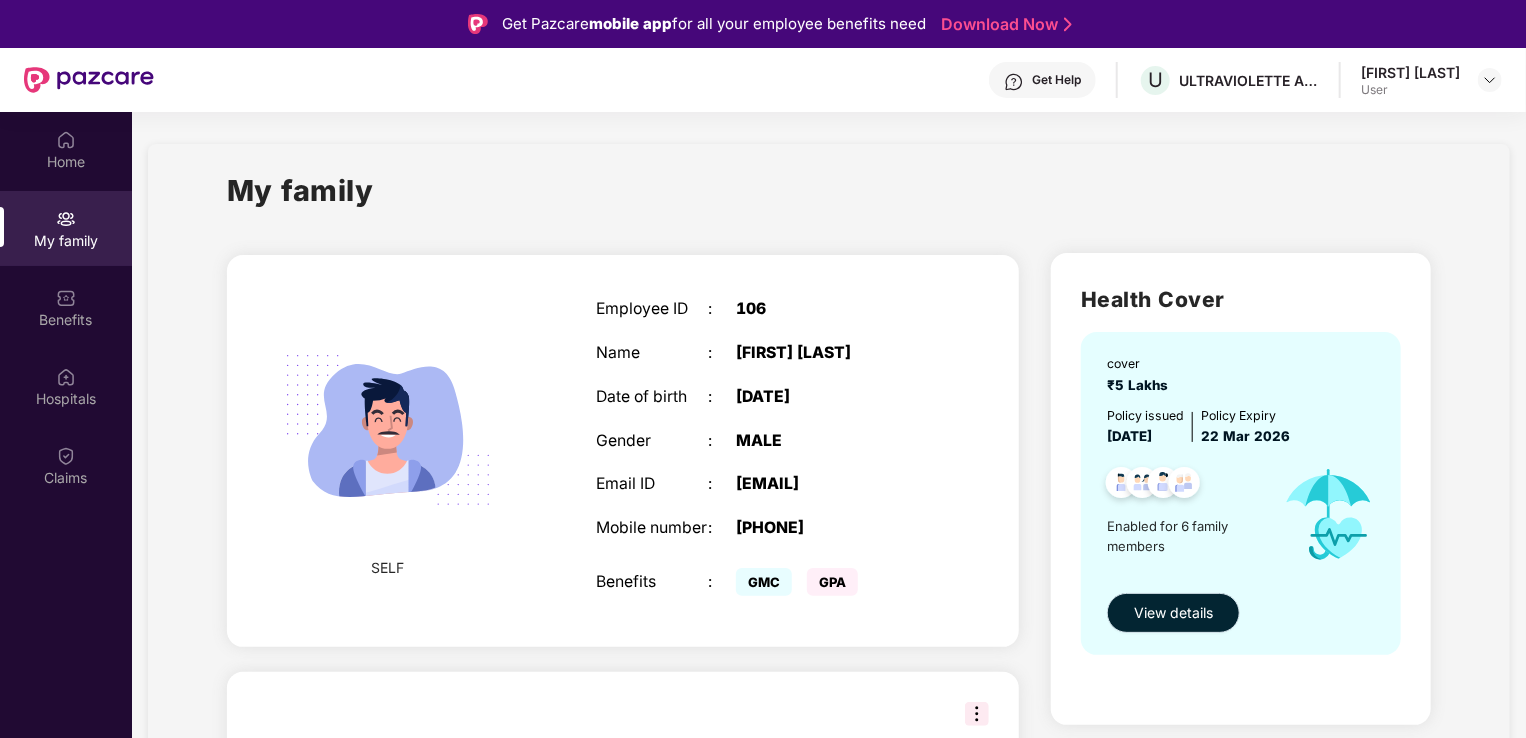 click on "View details" at bounding box center (1173, 613) 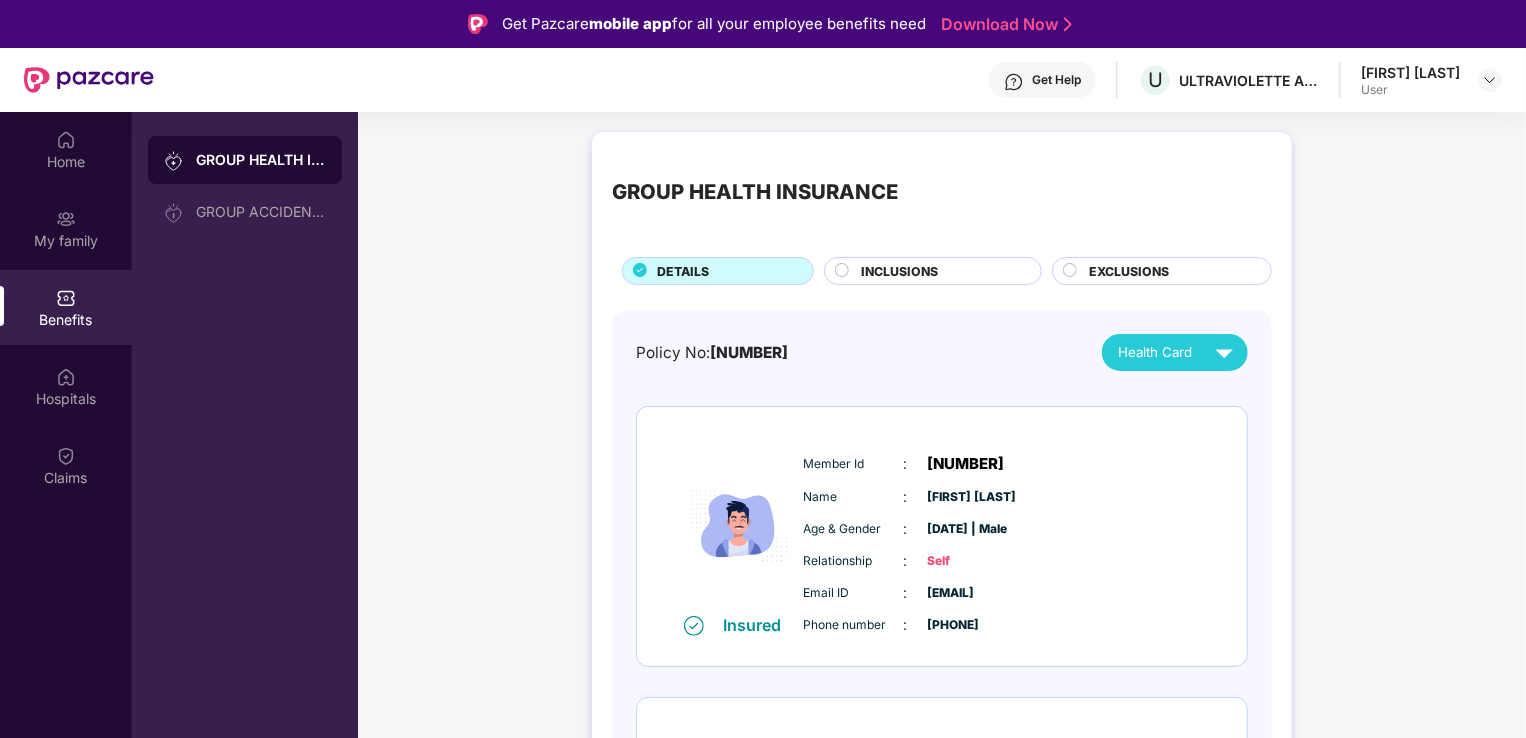 click at bounding box center [66, 298] 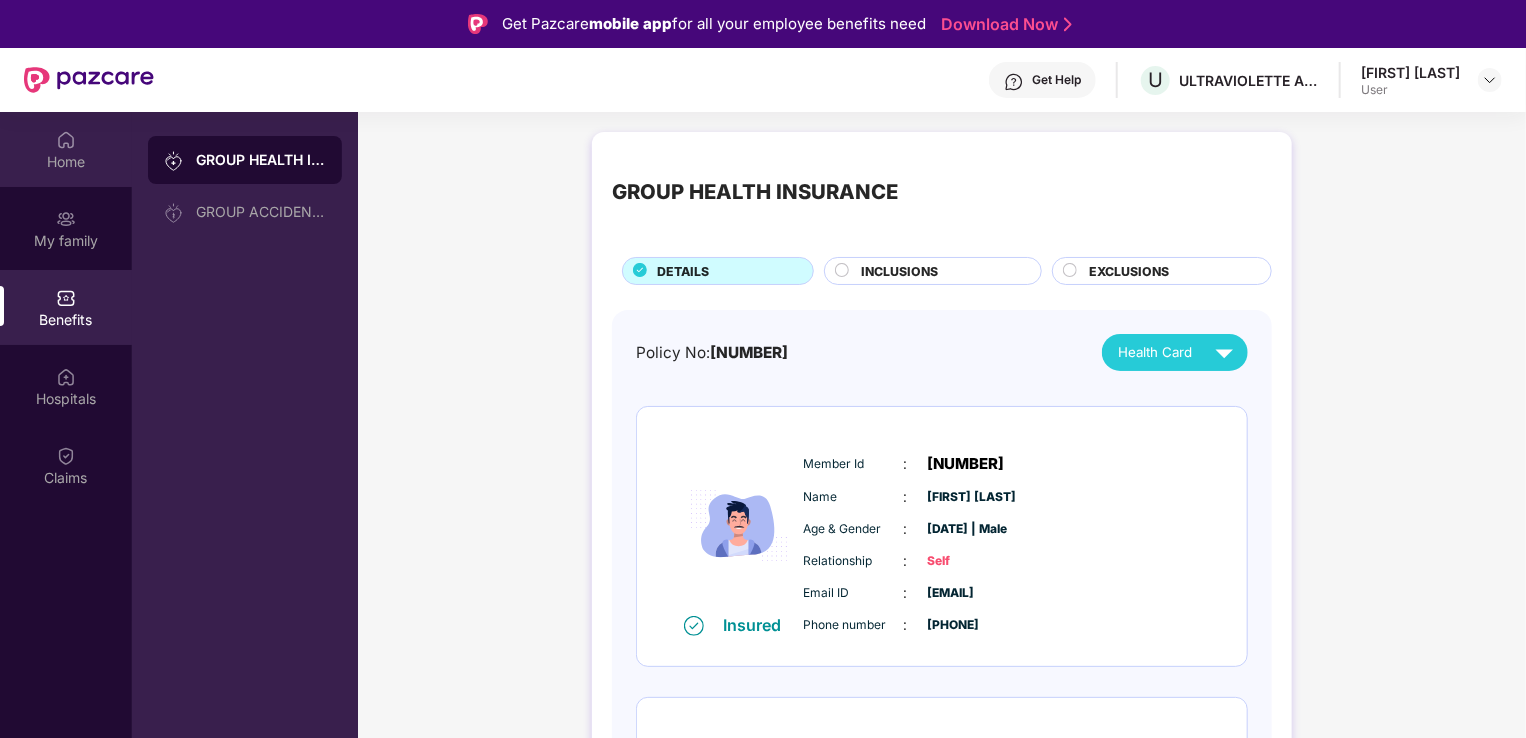 click on "Home" at bounding box center [66, 149] 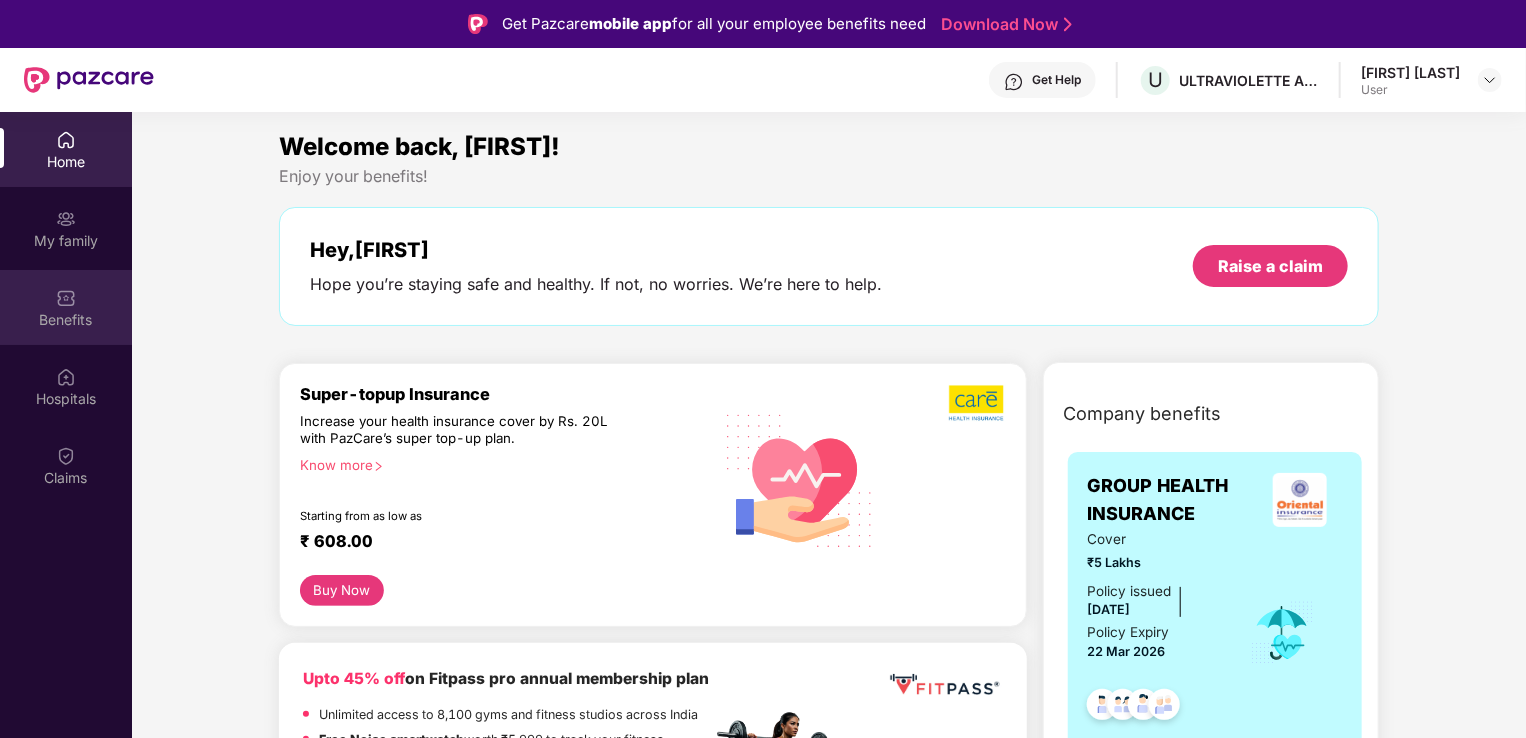 click at bounding box center [66, 298] 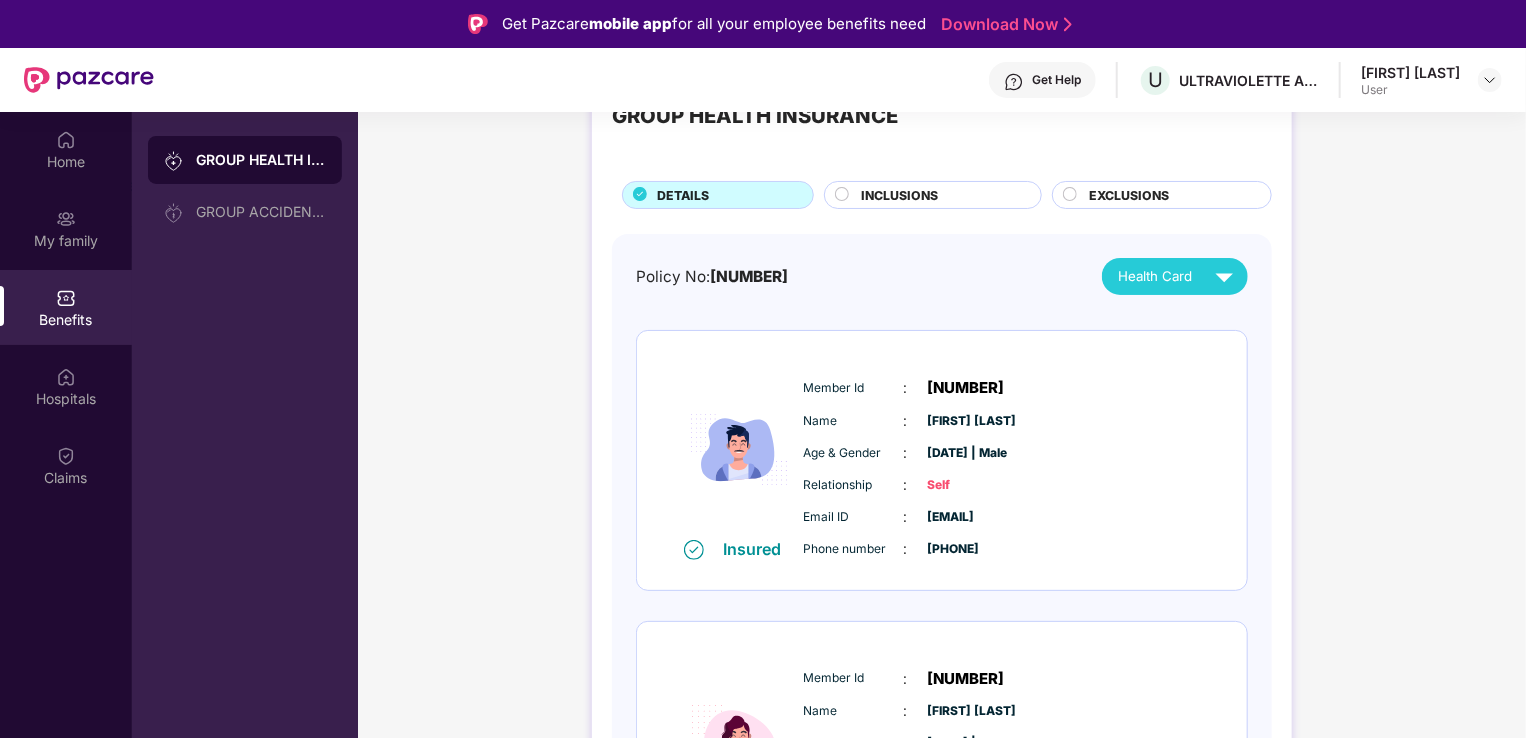 scroll, scrollTop: 0, scrollLeft: 0, axis: both 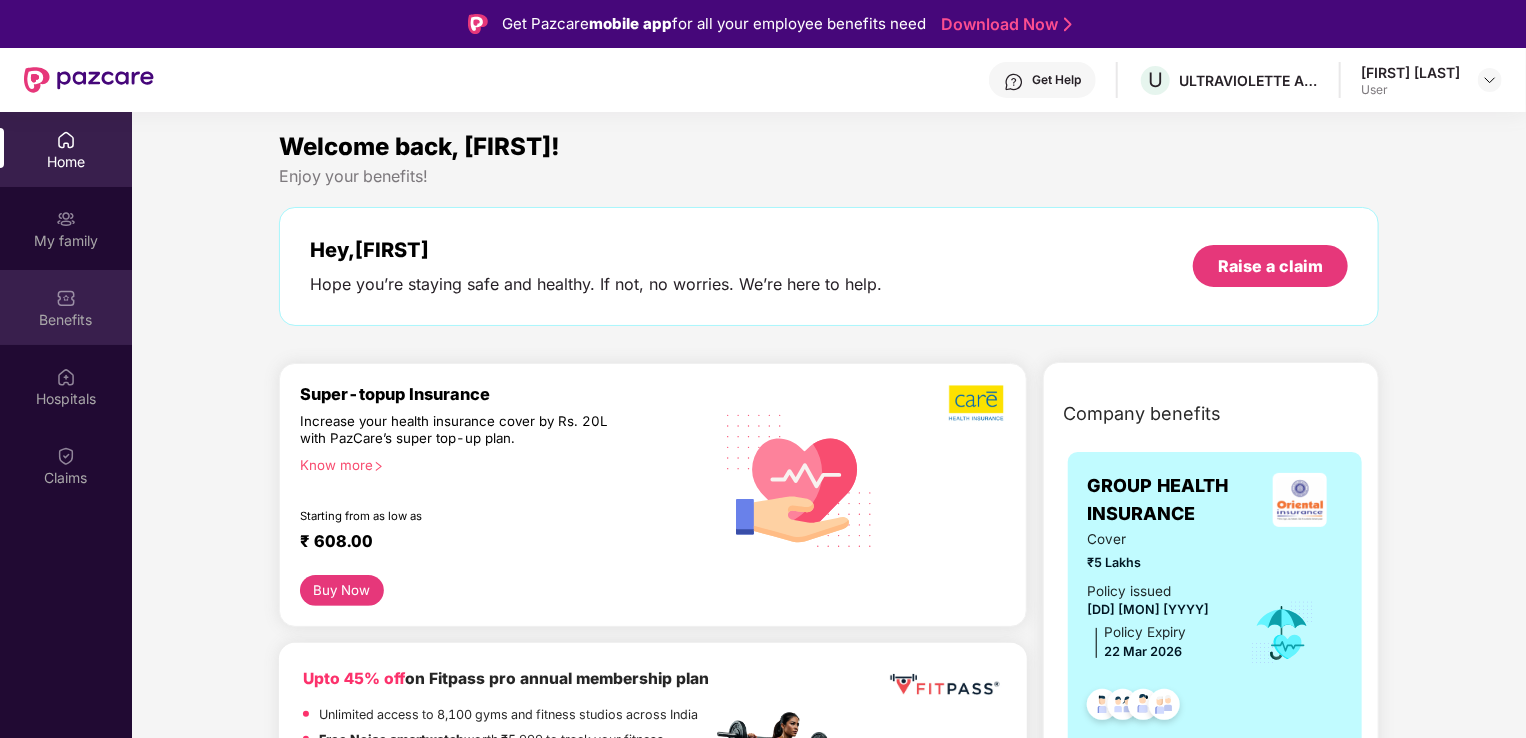 click at bounding box center [66, 298] 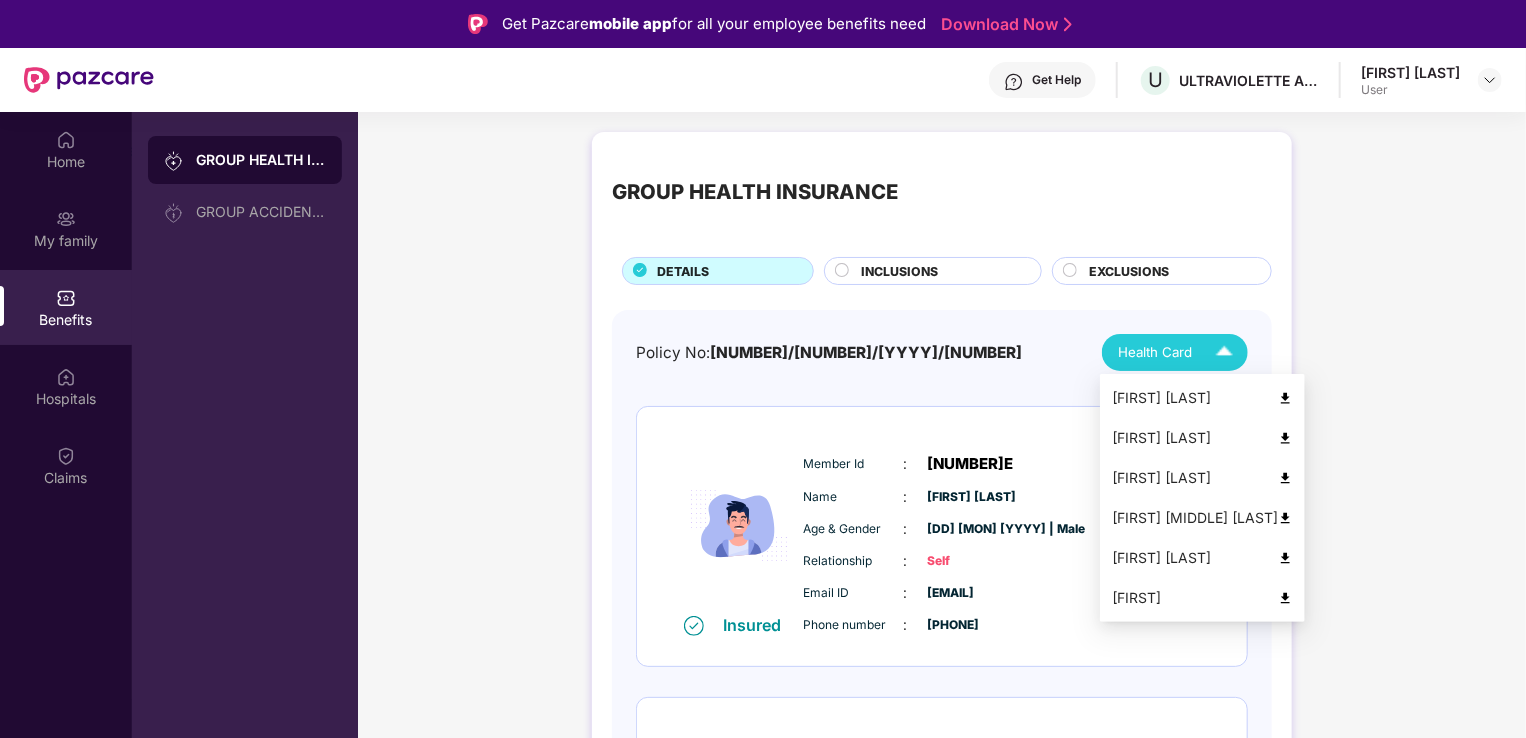 click at bounding box center (1224, 352) 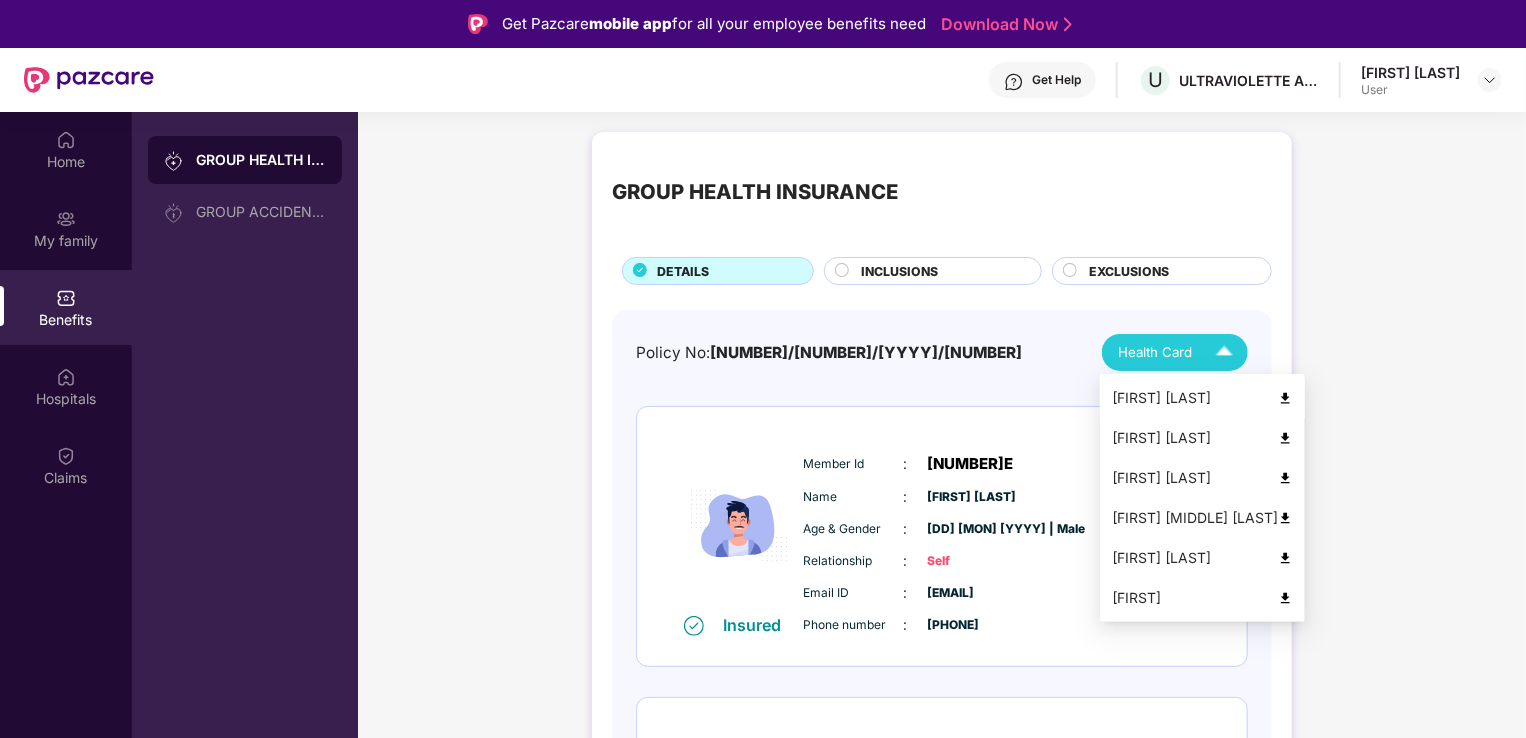 click at bounding box center [1285, 398] 